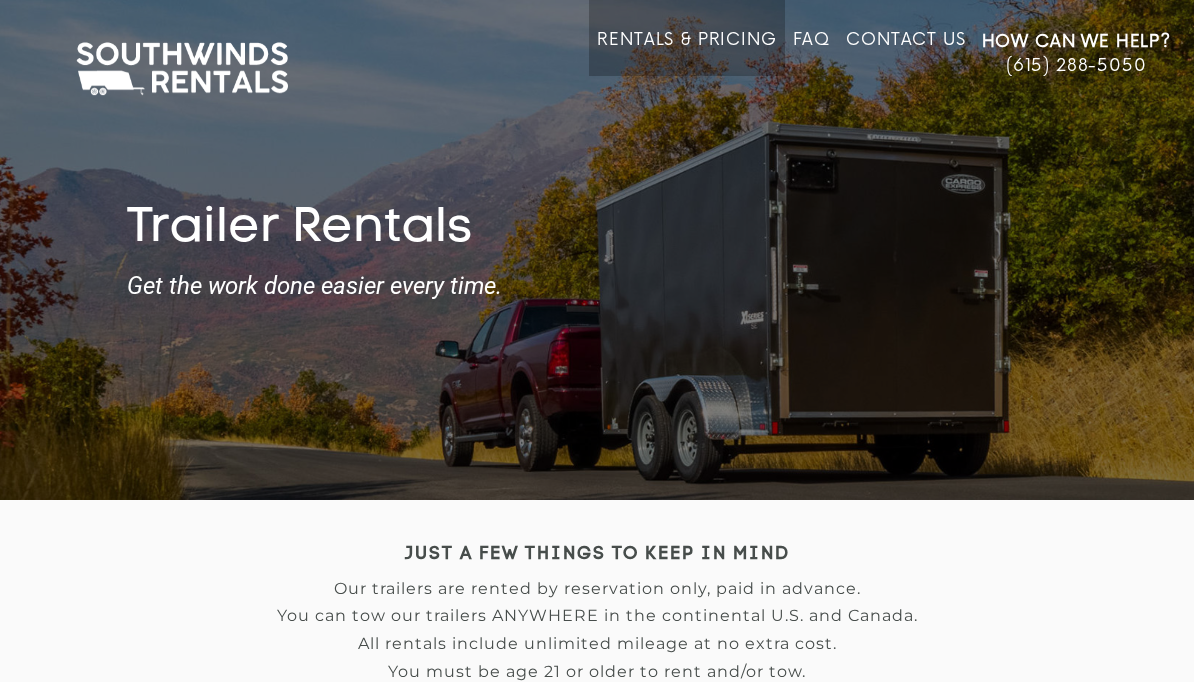 scroll, scrollTop: 0, scrollLeft: 0, axis: both 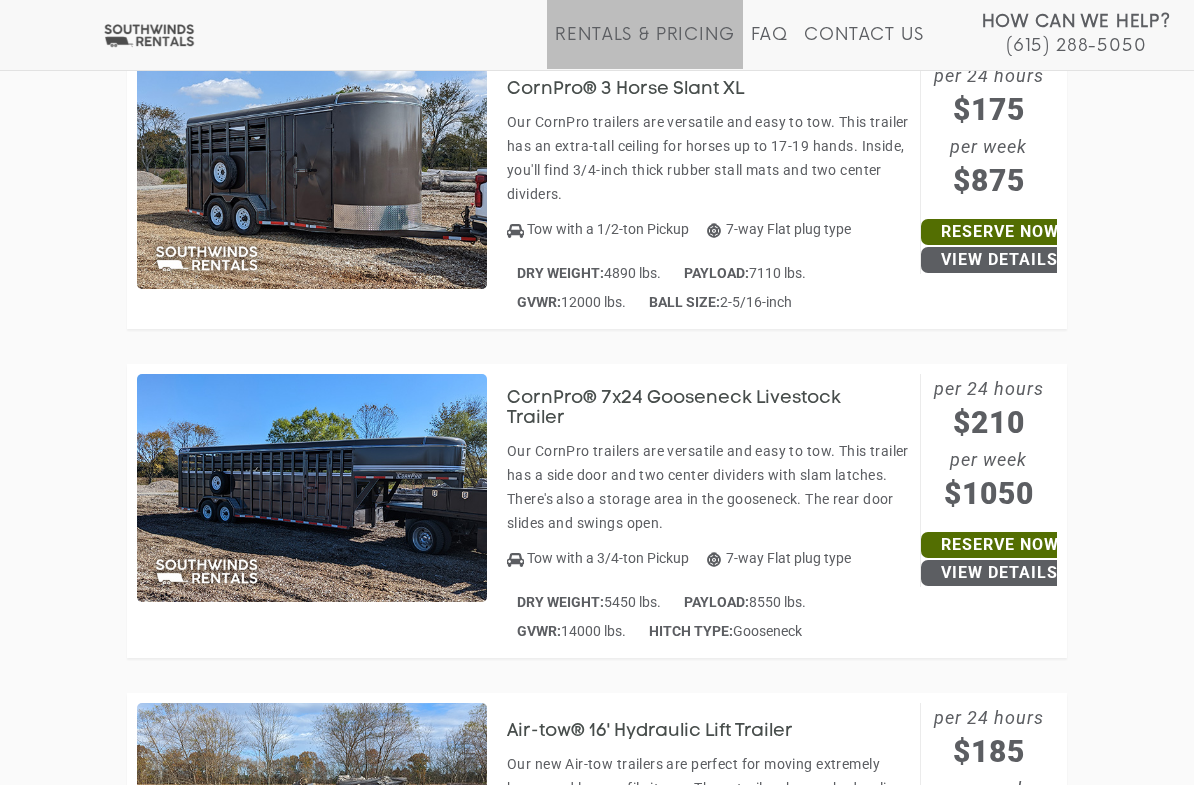 click on "CornPro® 7x24 Gooseneck Livestock Trailer" at bounding box center (708, 409) 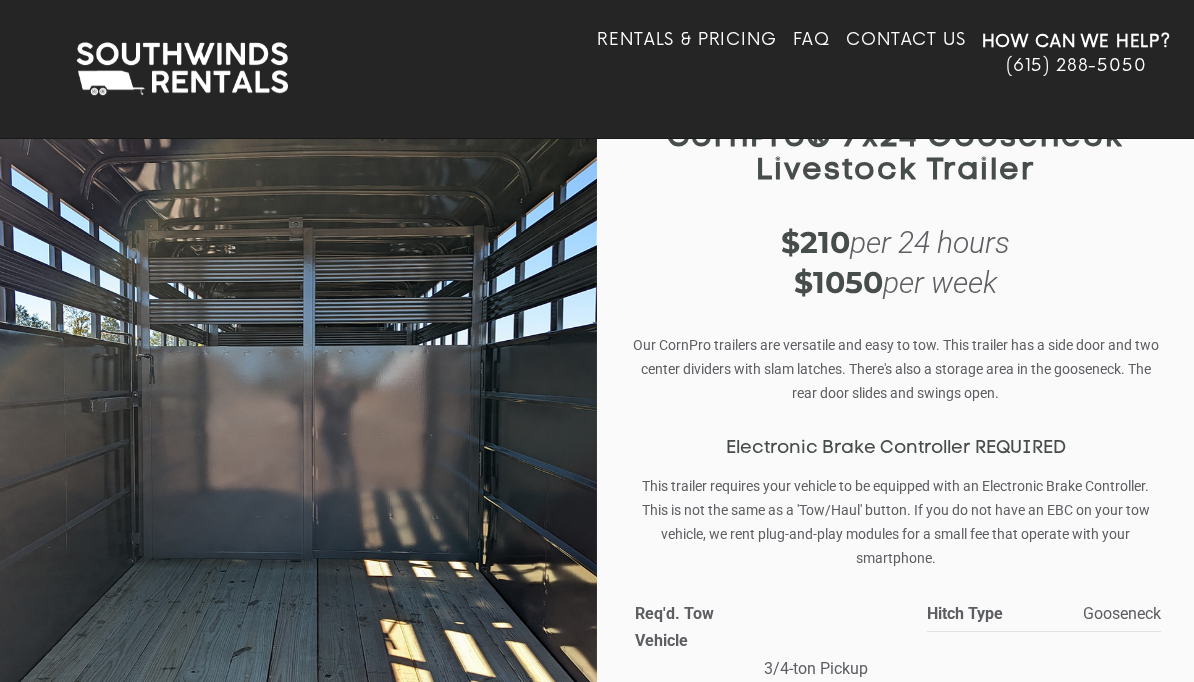 scroll, scrollTop: 0, scrollLeft: 0, axis: both 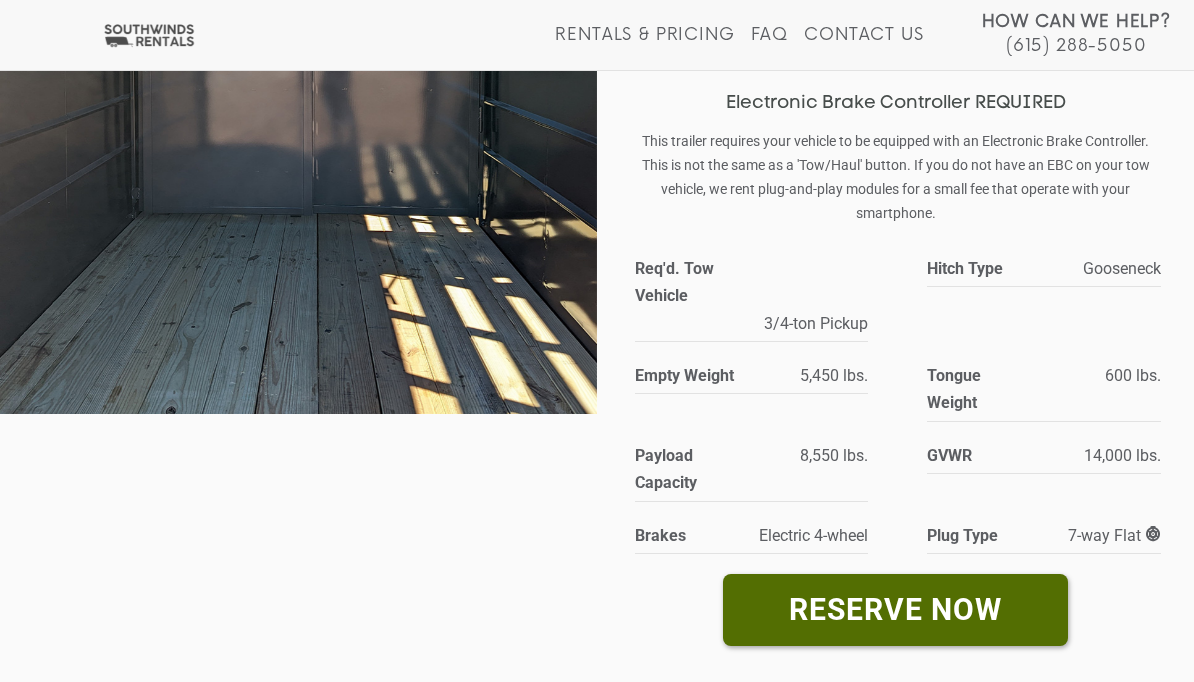 click on "RESERVE NOW" at bounding box center [895, 609] 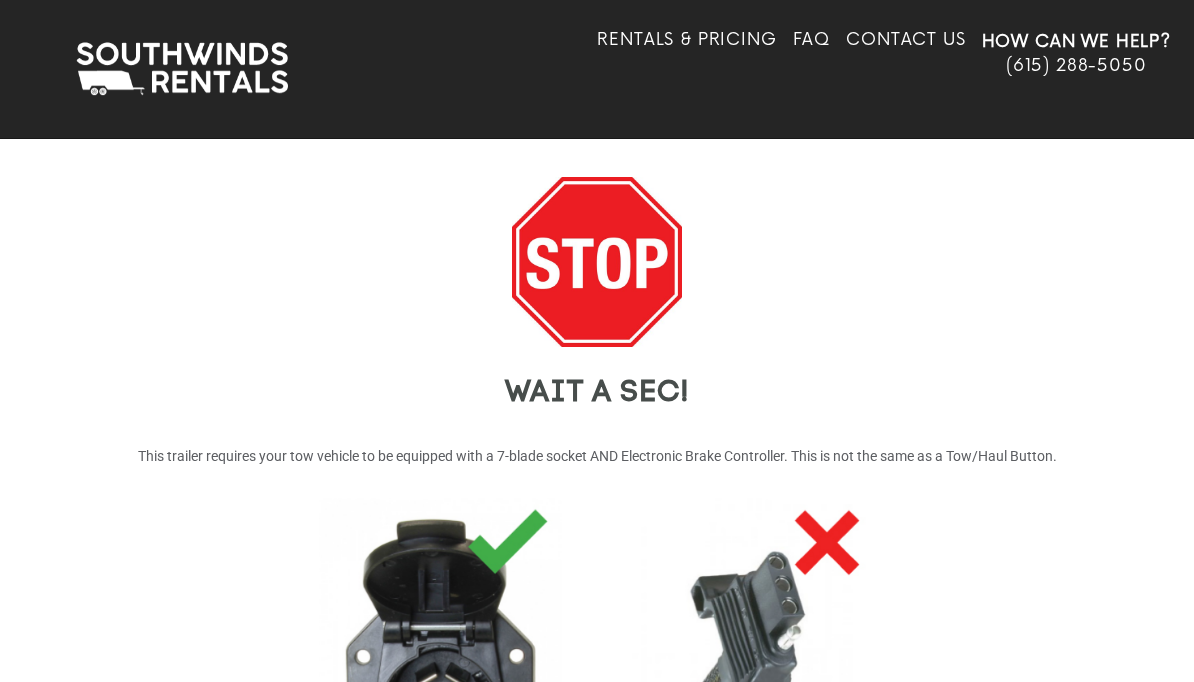 scroll, scrollTop: 0, scrollLeft: 0, axis: both 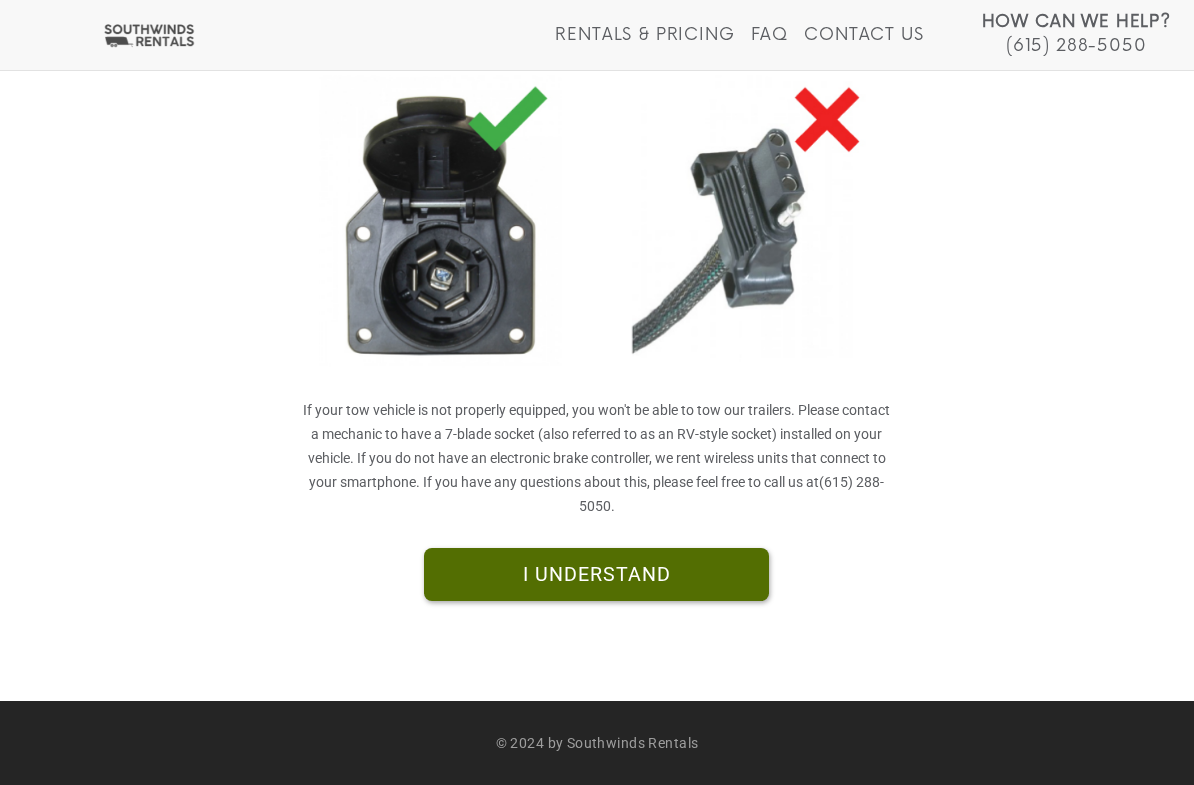 click on "I UNDERSTAND" at bounding box center (596, 575) 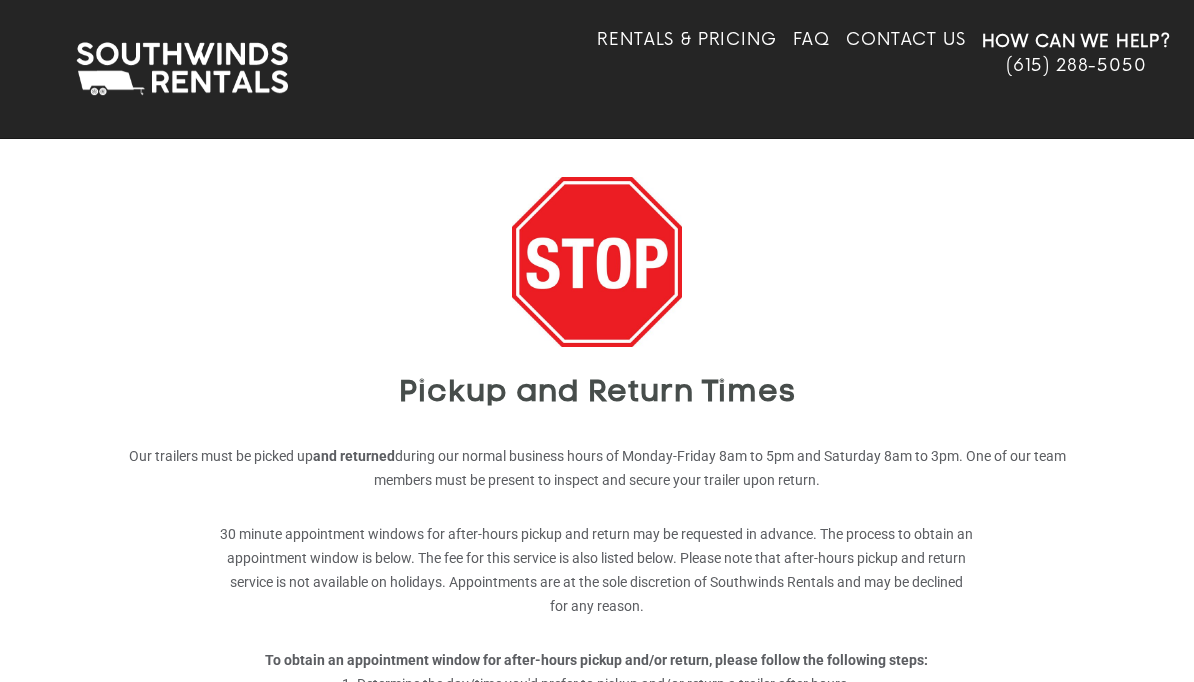 scroll, scrollTop: 0, scrollLeft: 0, axis: both 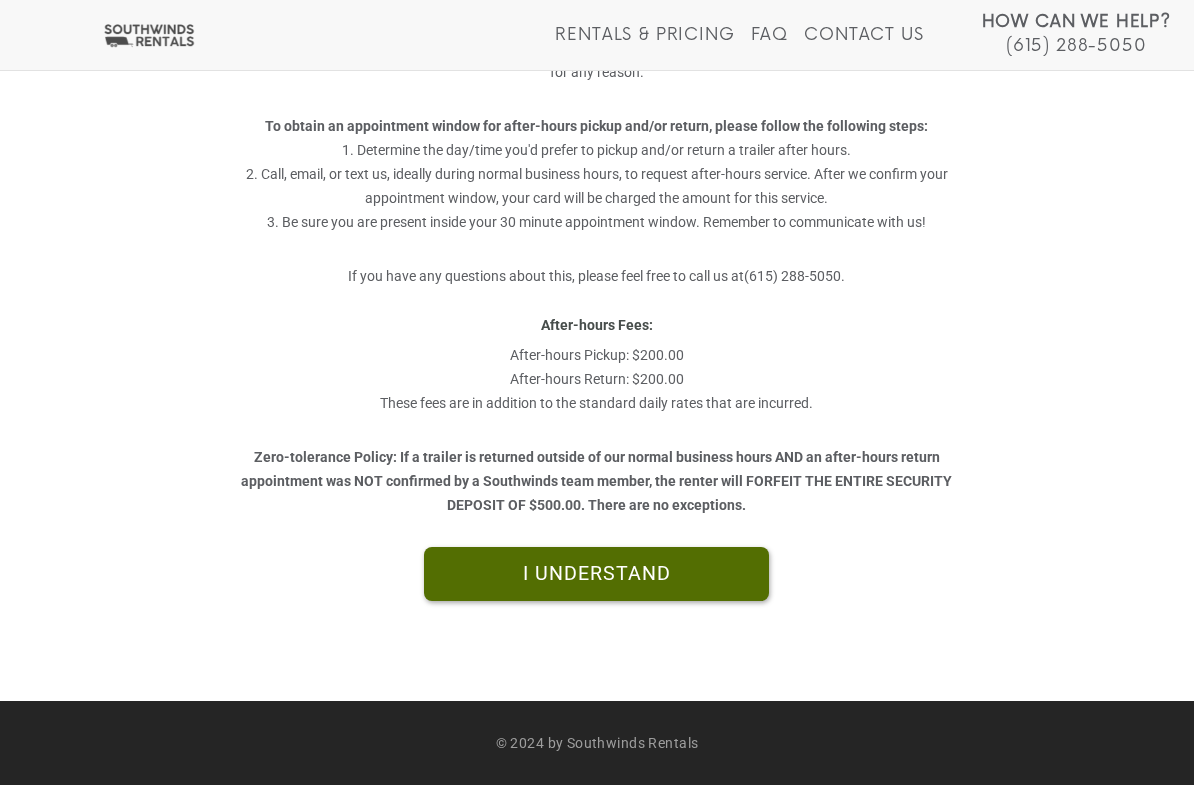 click on "I UNDERSTAND" at bounding box center (596, 574) 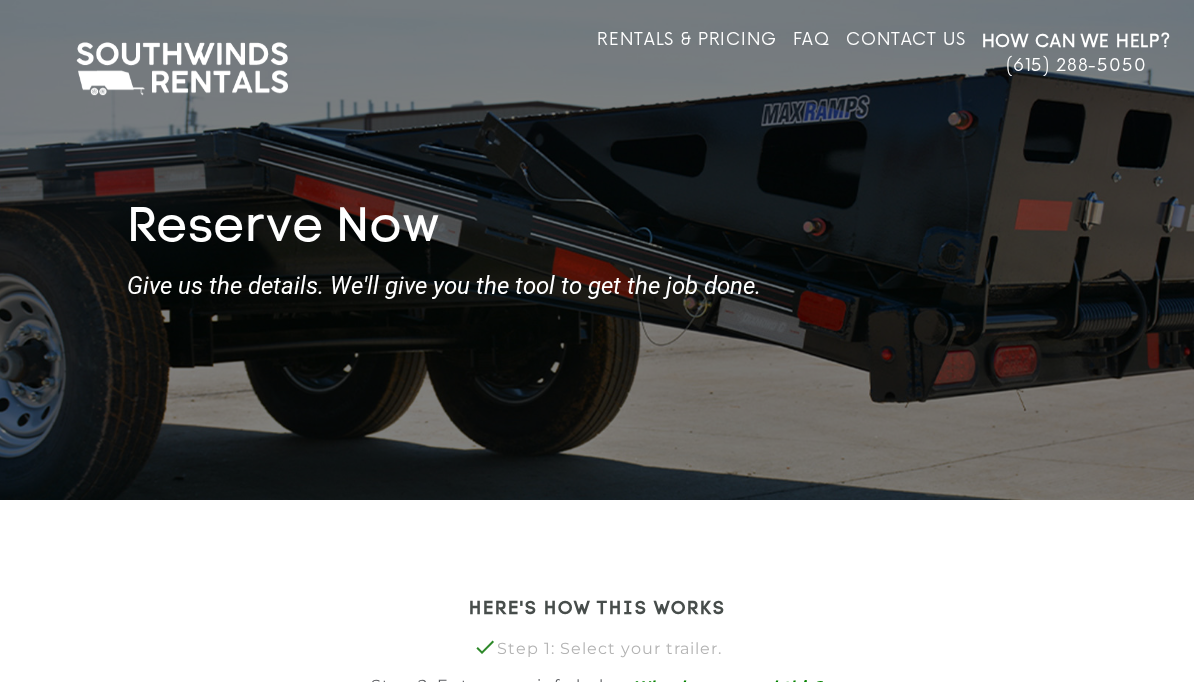 scroll, scrollTop: 0, scrollLeft: 0, axis: both 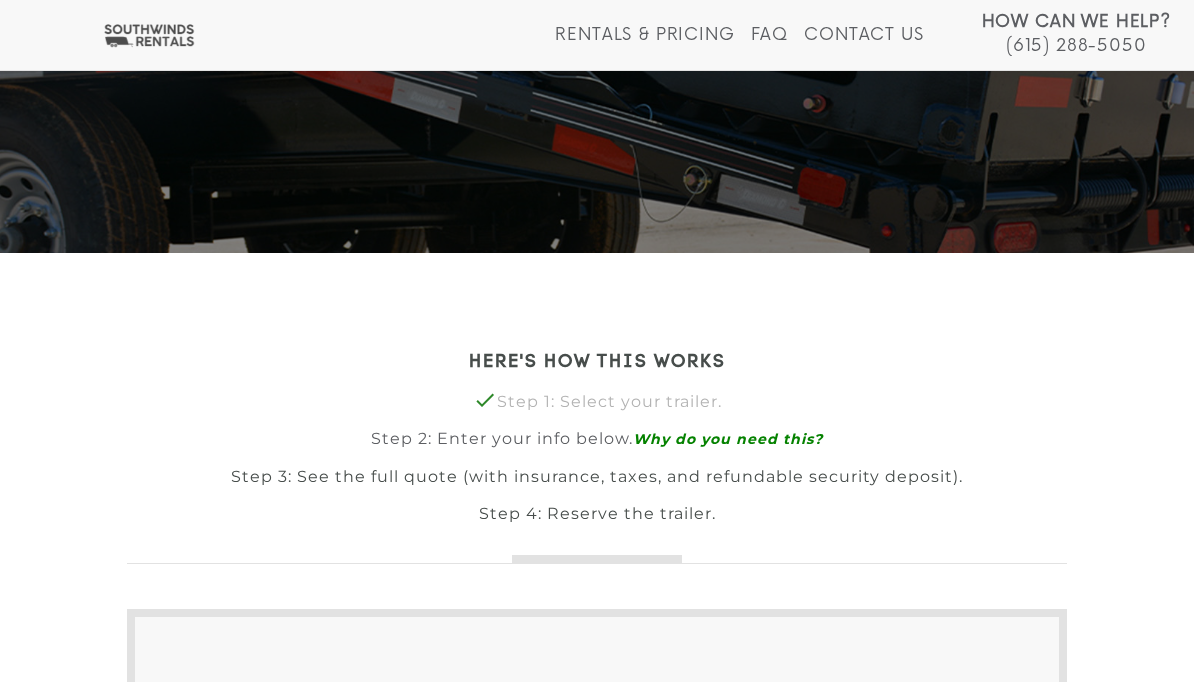 click on "Rentals & Pricing" at bounding box center [644, 47] 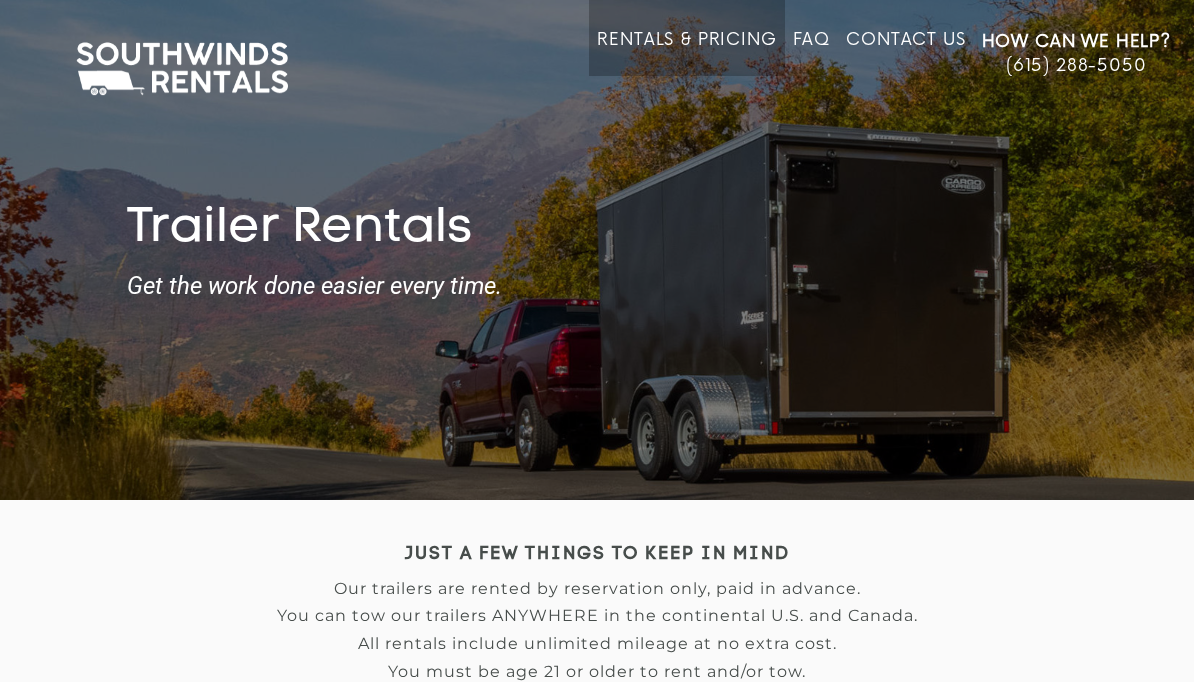 scroll, scrollTop: 0, scrollLeft: 0, axis: both 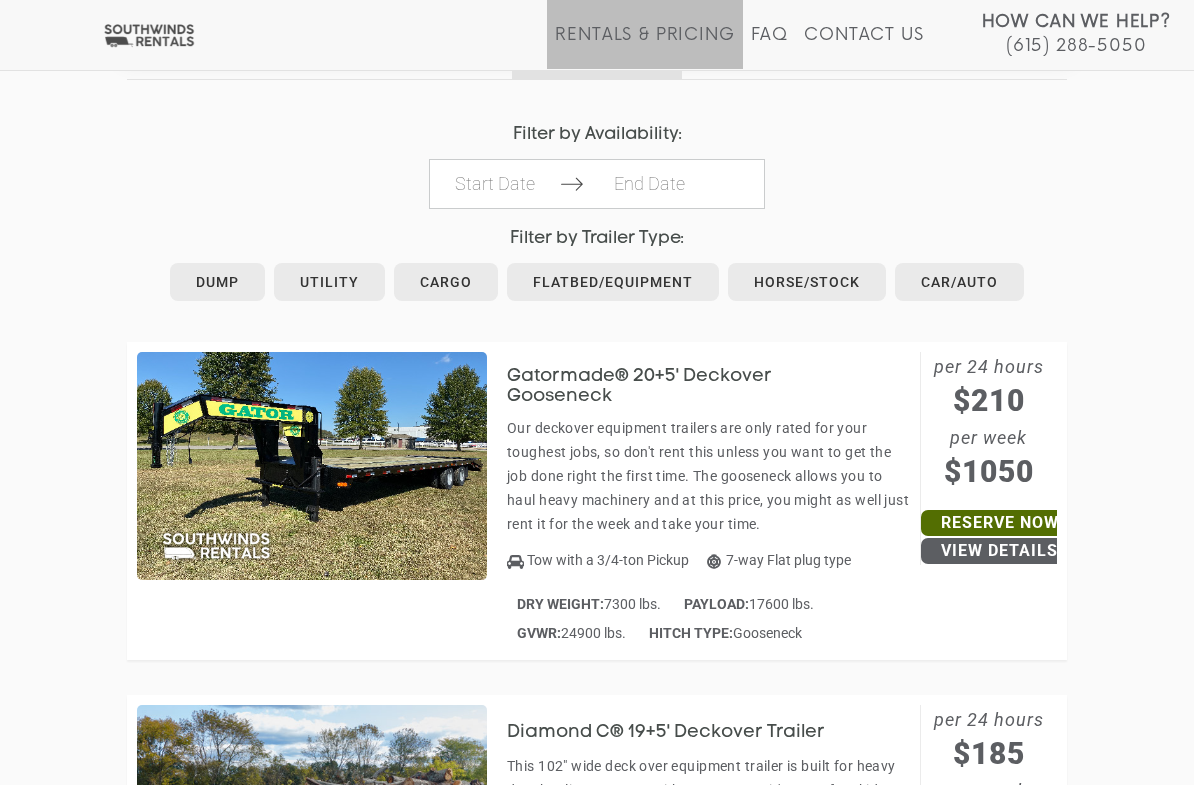 click on "Horse/Stock" at bounding box center (807, 282) 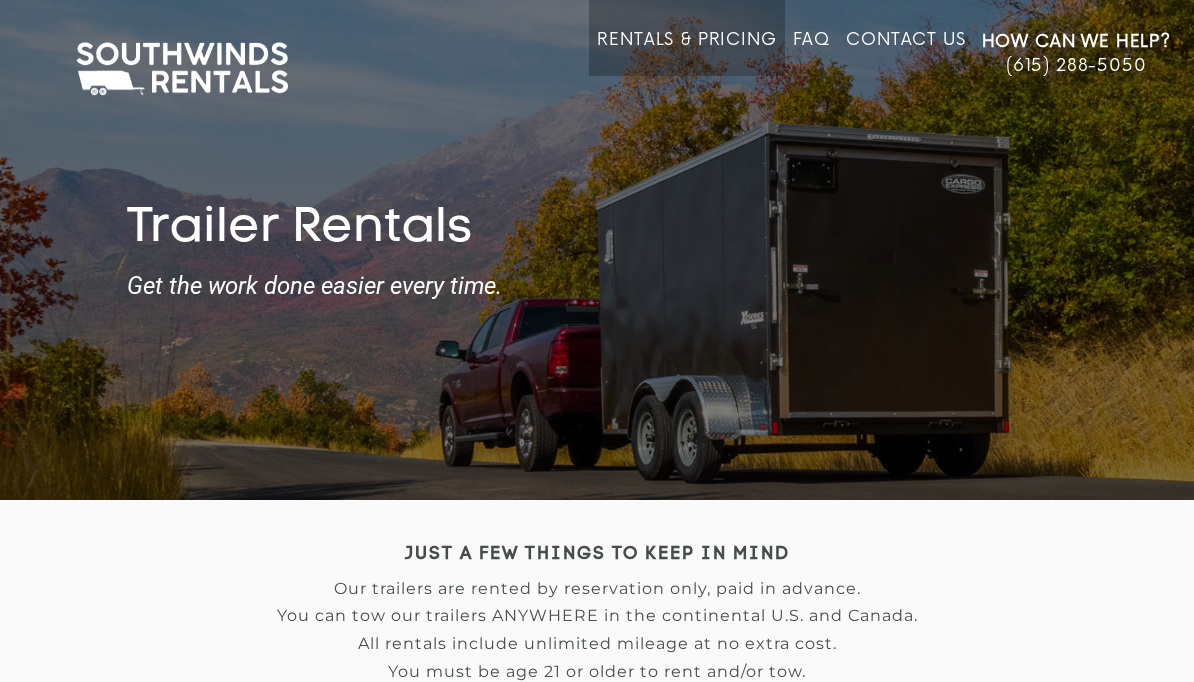 scroll, scrollTop: 0, scrollLeft: 0, axis: both 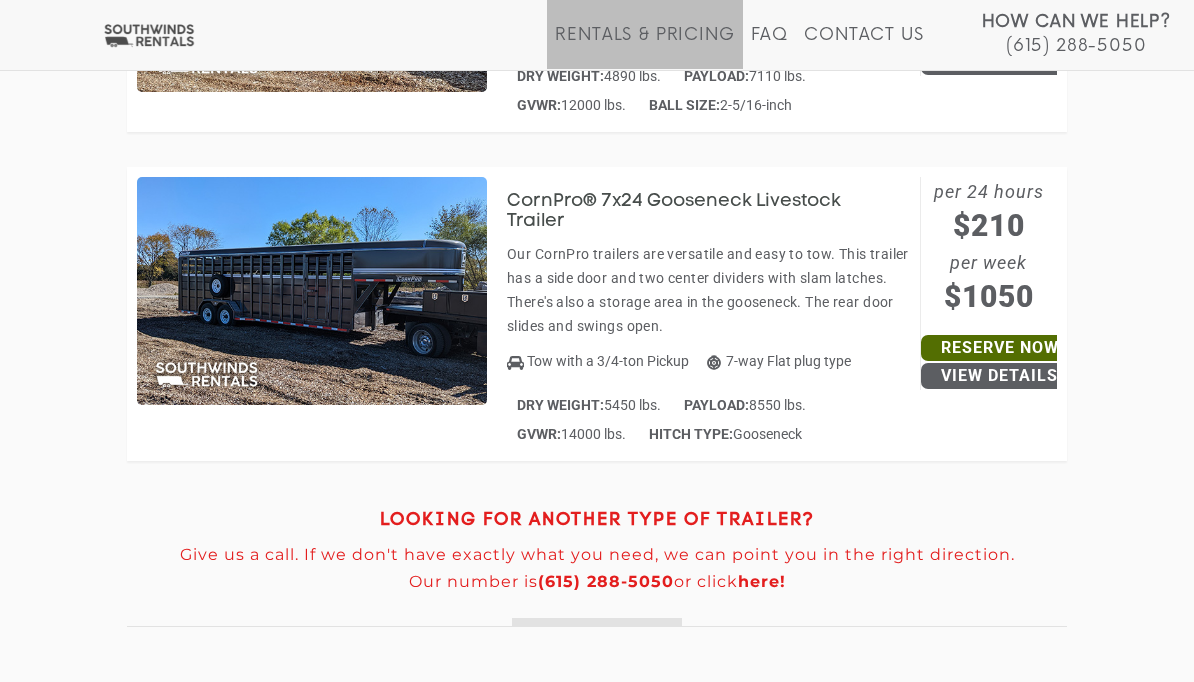 click on "View Details" at bounding box center [999, 376] 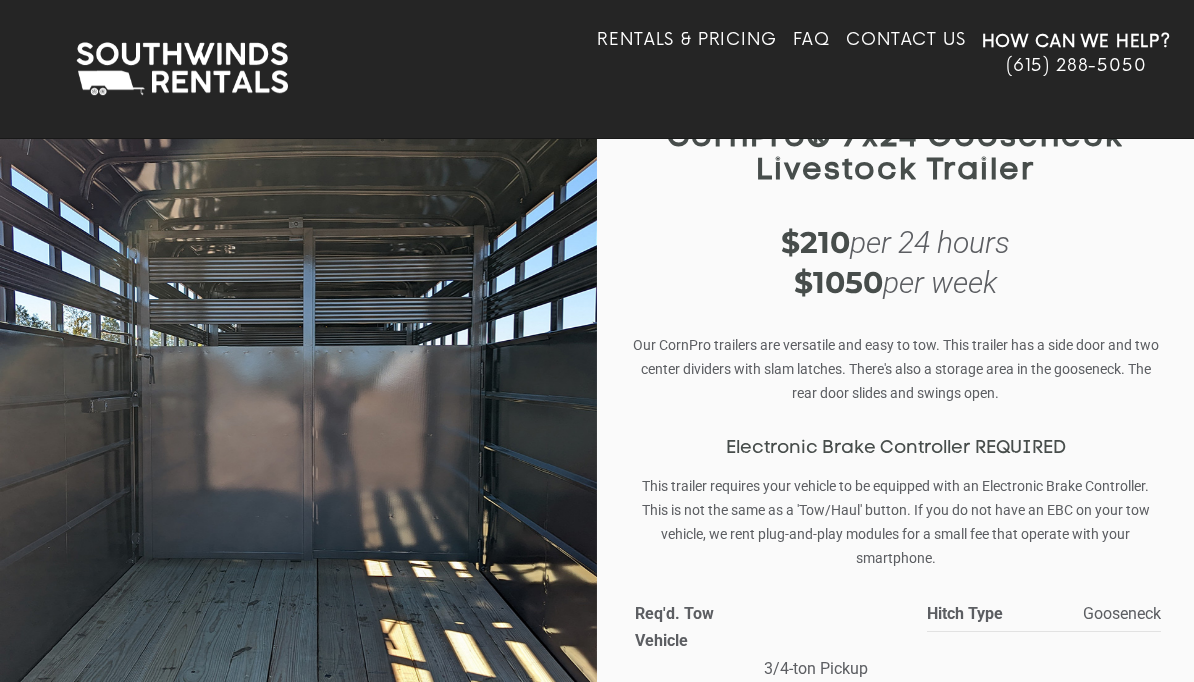 scroll, scrollTop: 0, scrollLeft: 0, axis: both 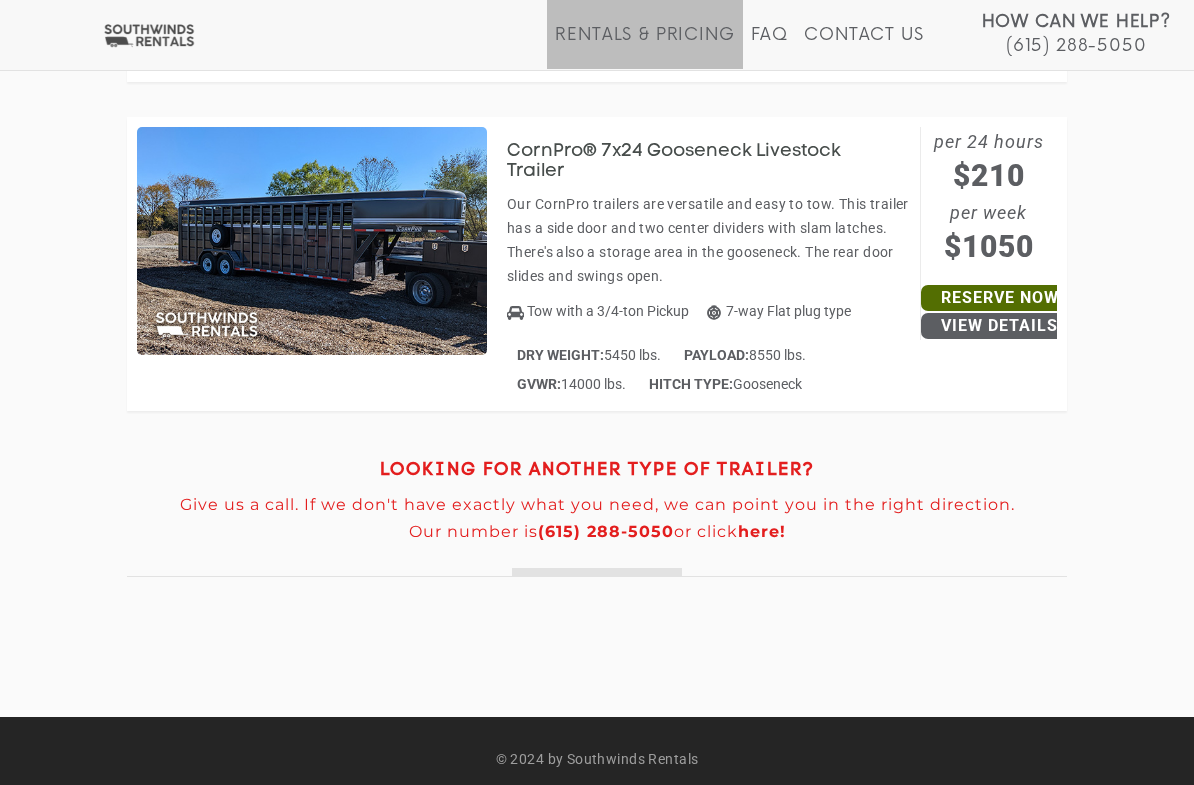 click on "here!" at bounding box center (762, 531) 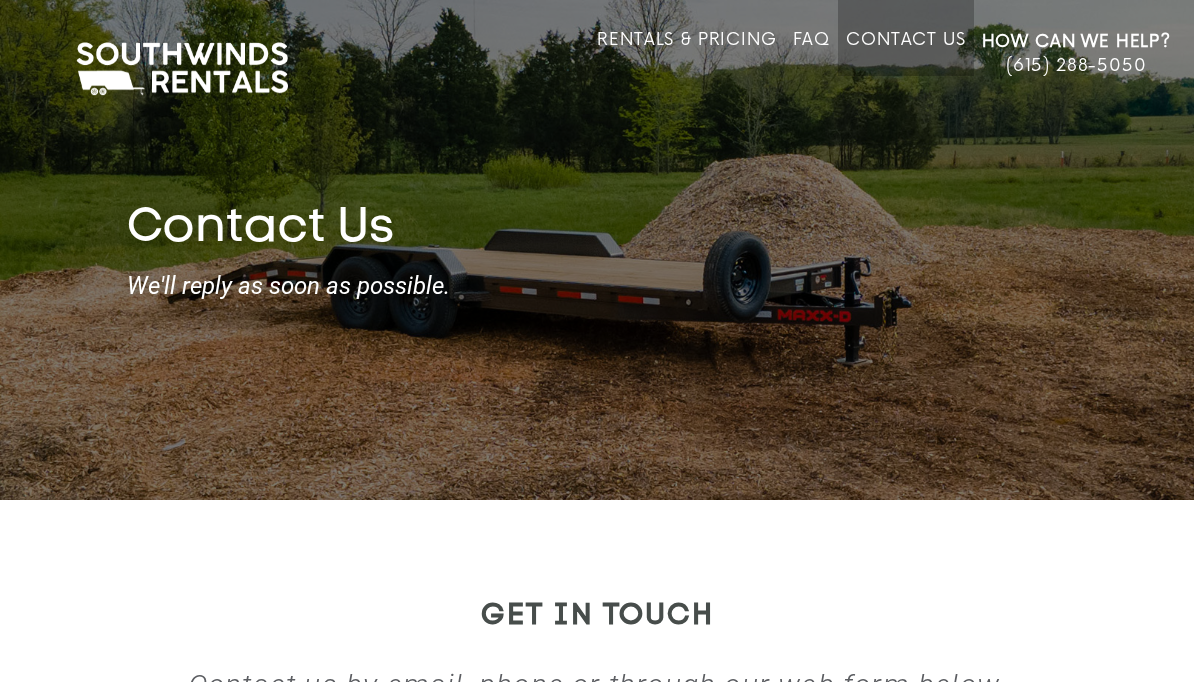 scroll, scrollTop: 0, scrollLeft: 0, axis: both 